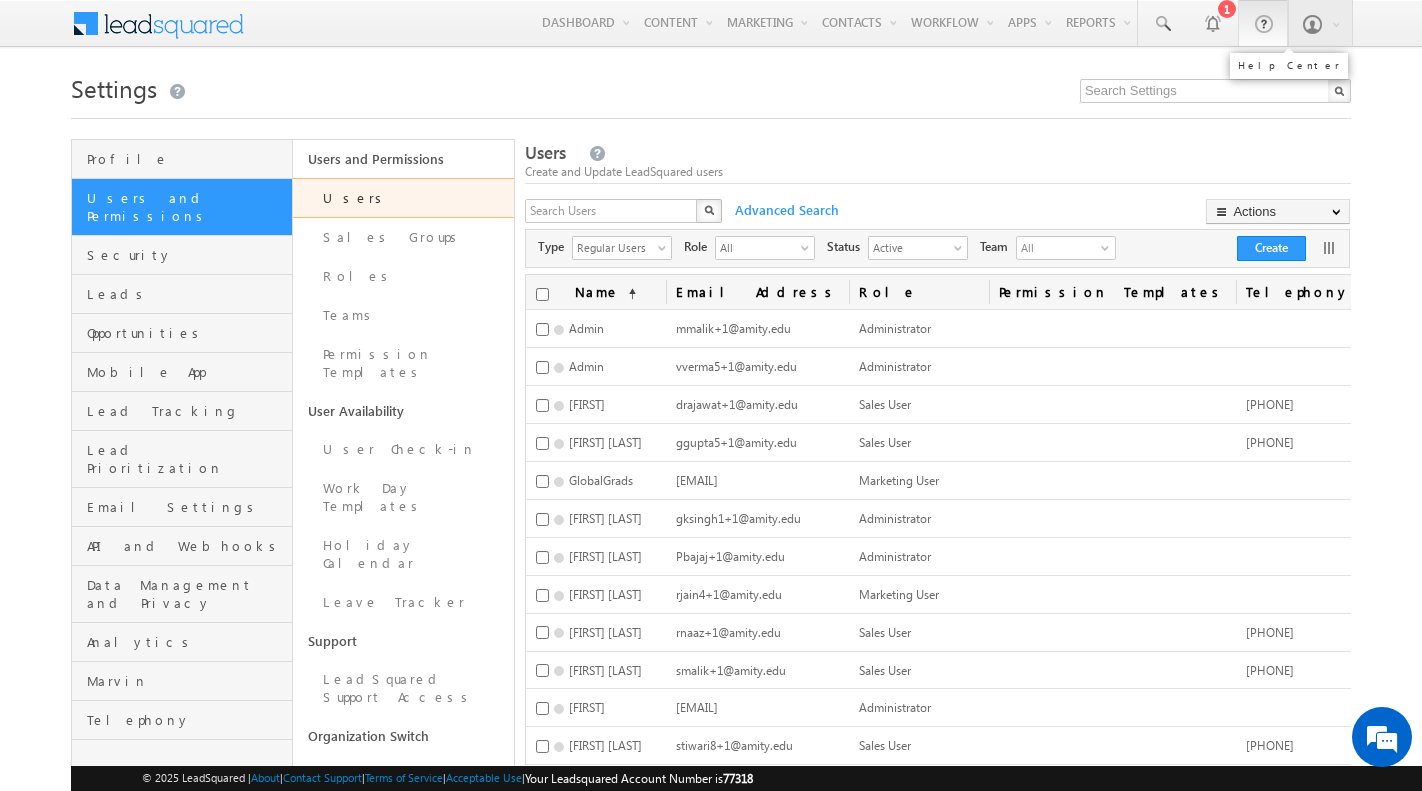 scroll, scrollTop: 0, scrollLeft: 0, axis: both 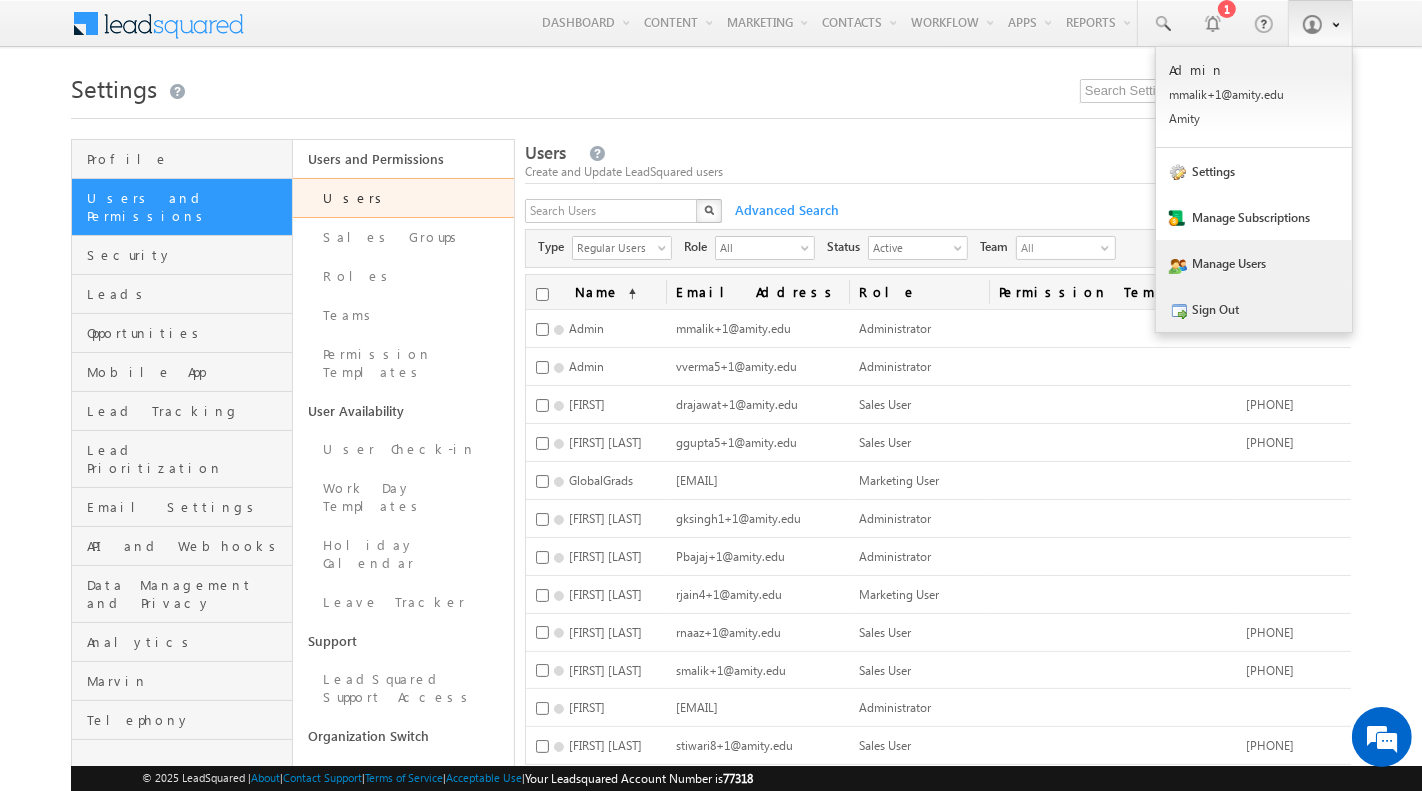 click on "Sign Out" at bounding box center [1254, 309] 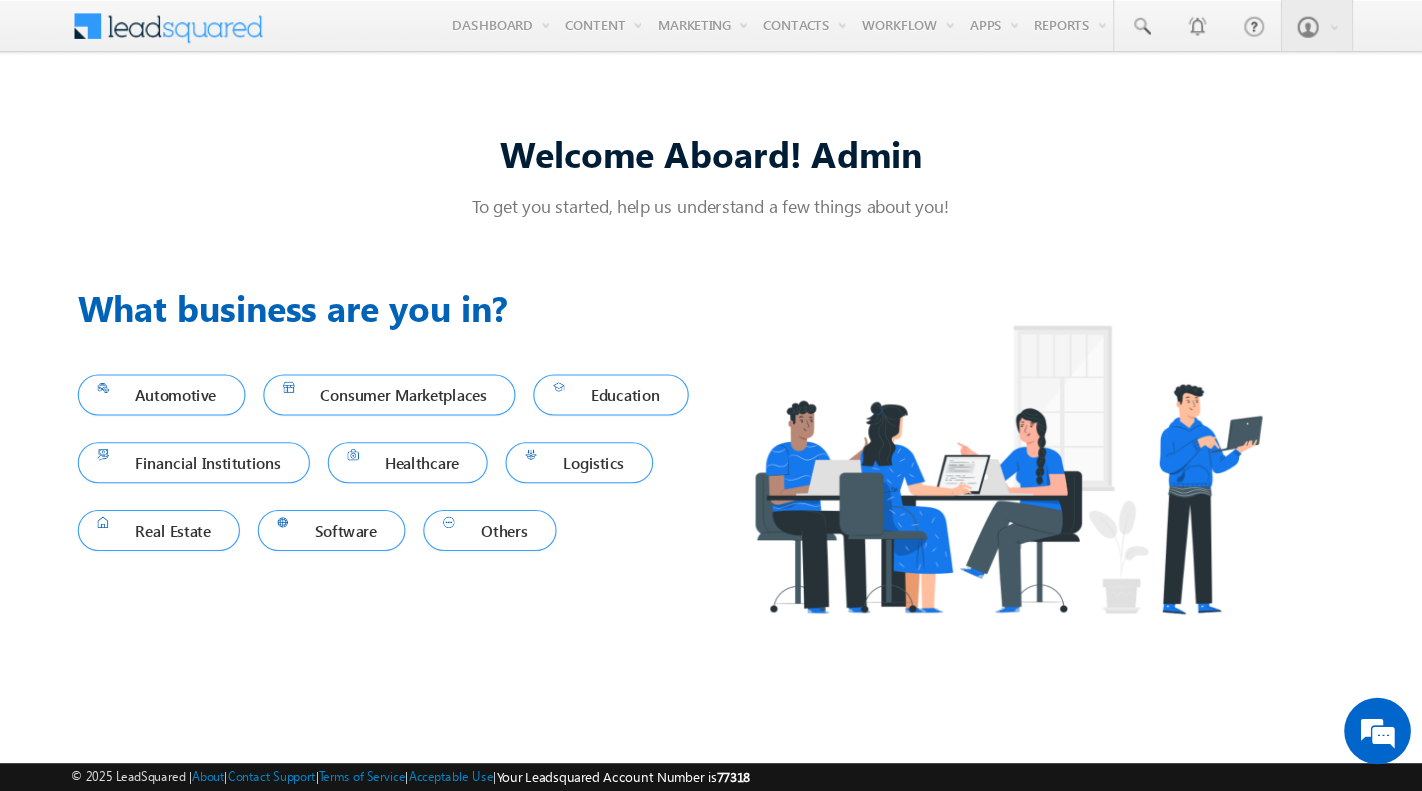 scroll, scrollTop: 0, scrollLeft: 0, axis: both 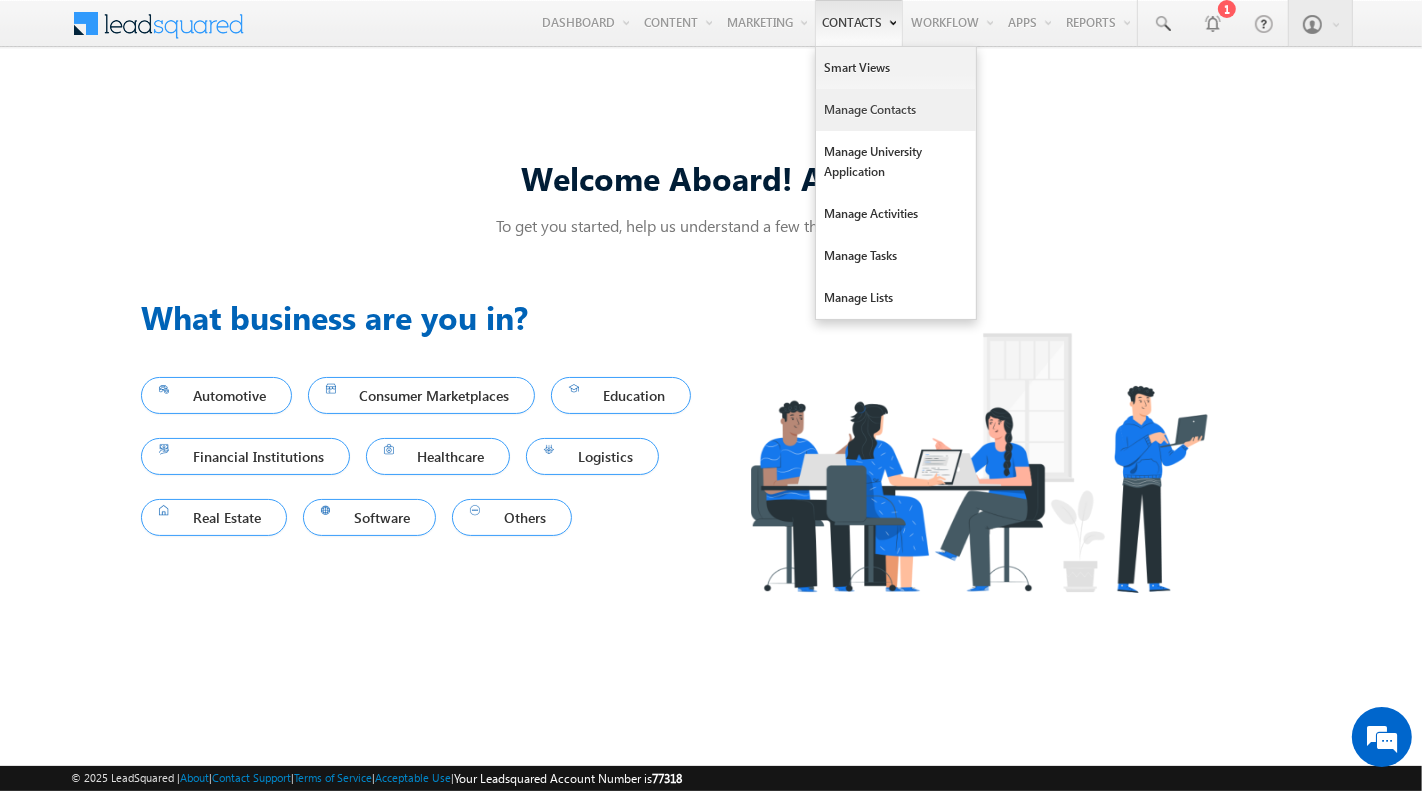 click on "Manage Contacts" at bounding box center [896, 110] 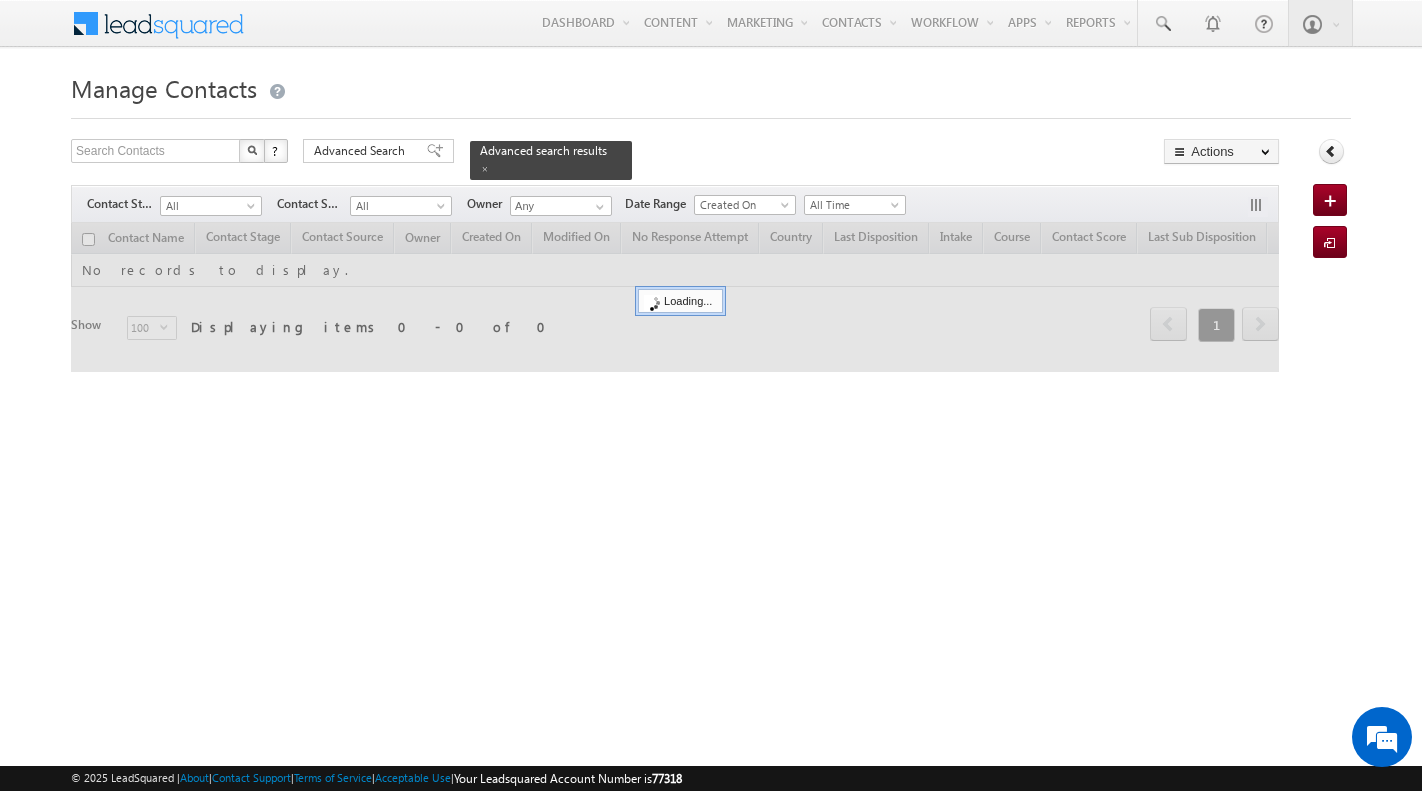 scroll, scrollTop: 0, scrollLeft: 0, axis: both 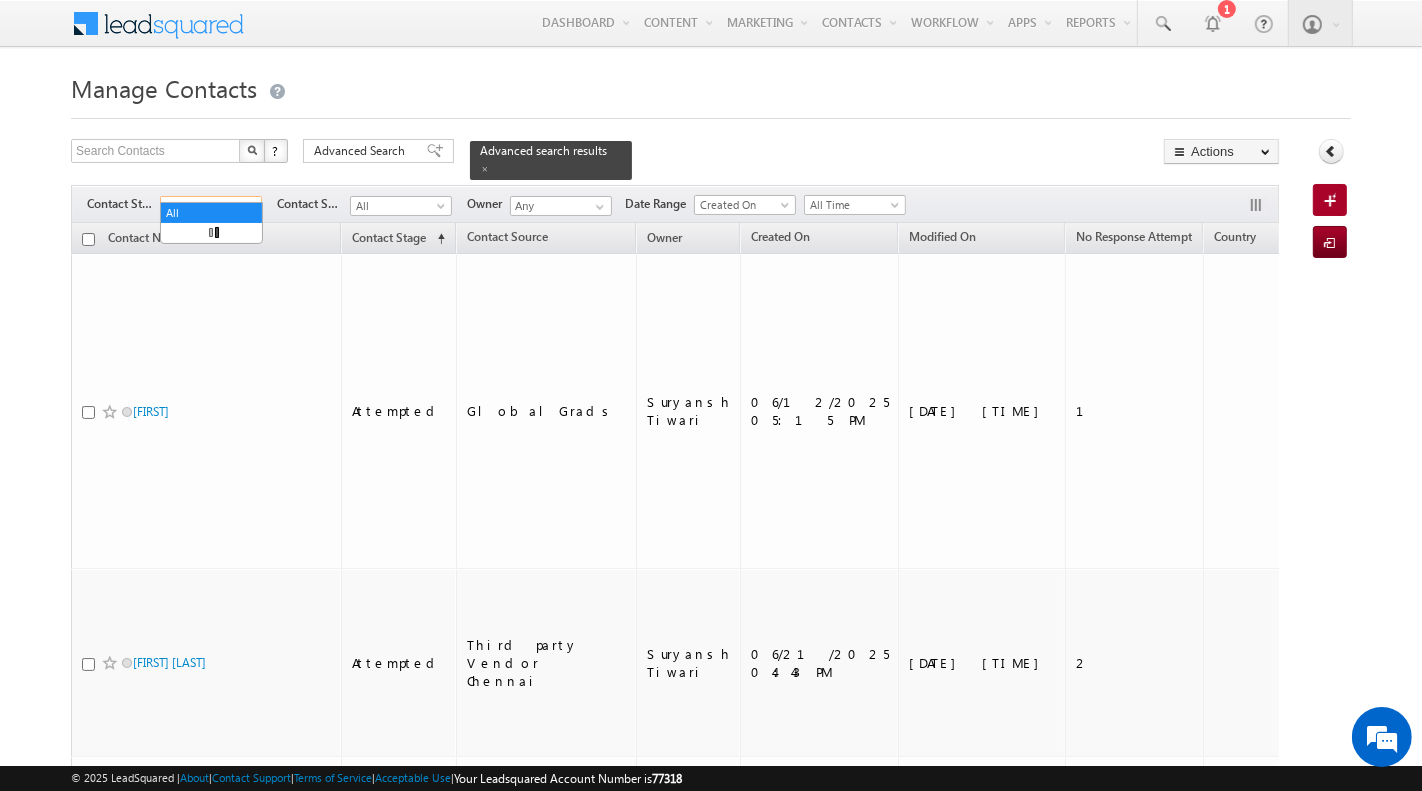 click on "All" at bounding box center [208, 206] 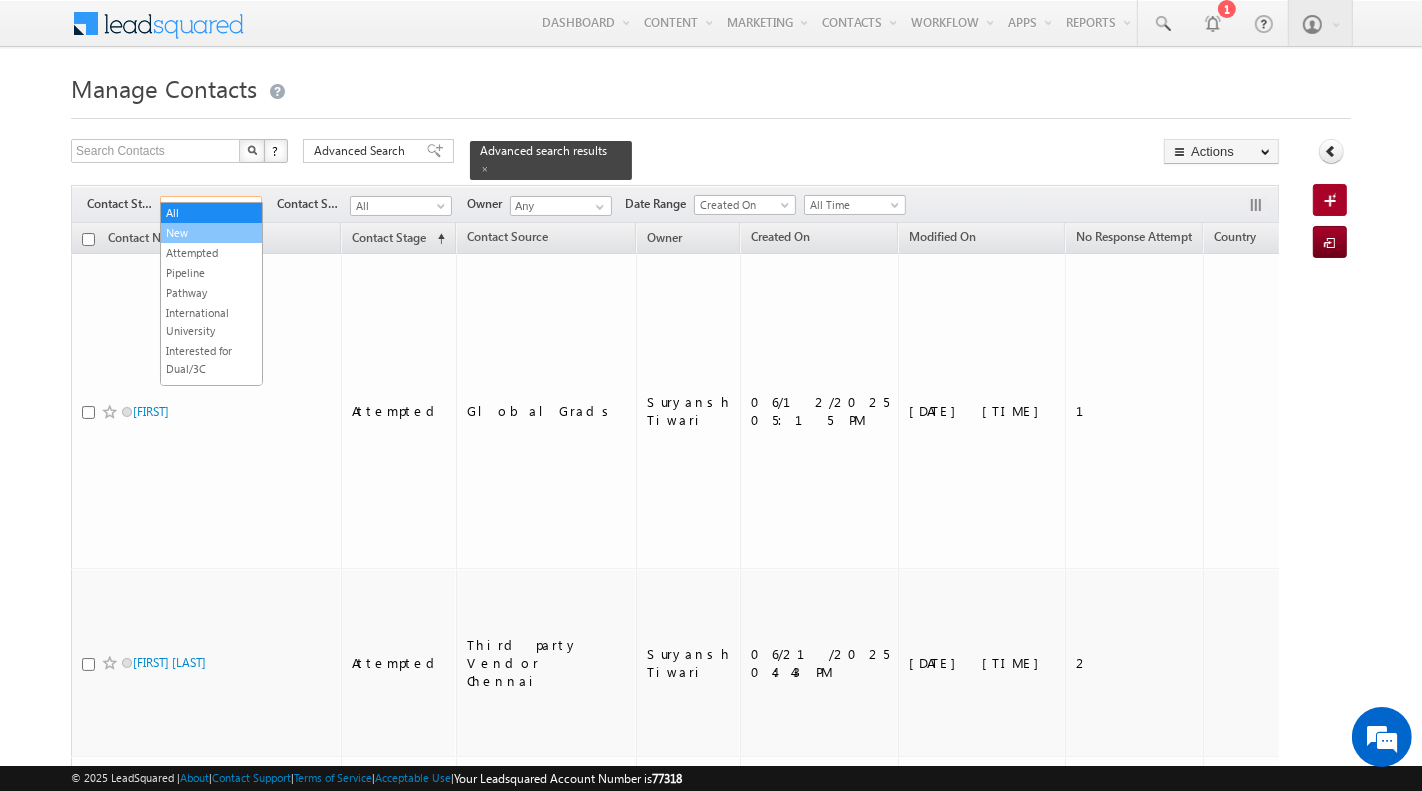 click on "New" at bounding box center (211, 233) 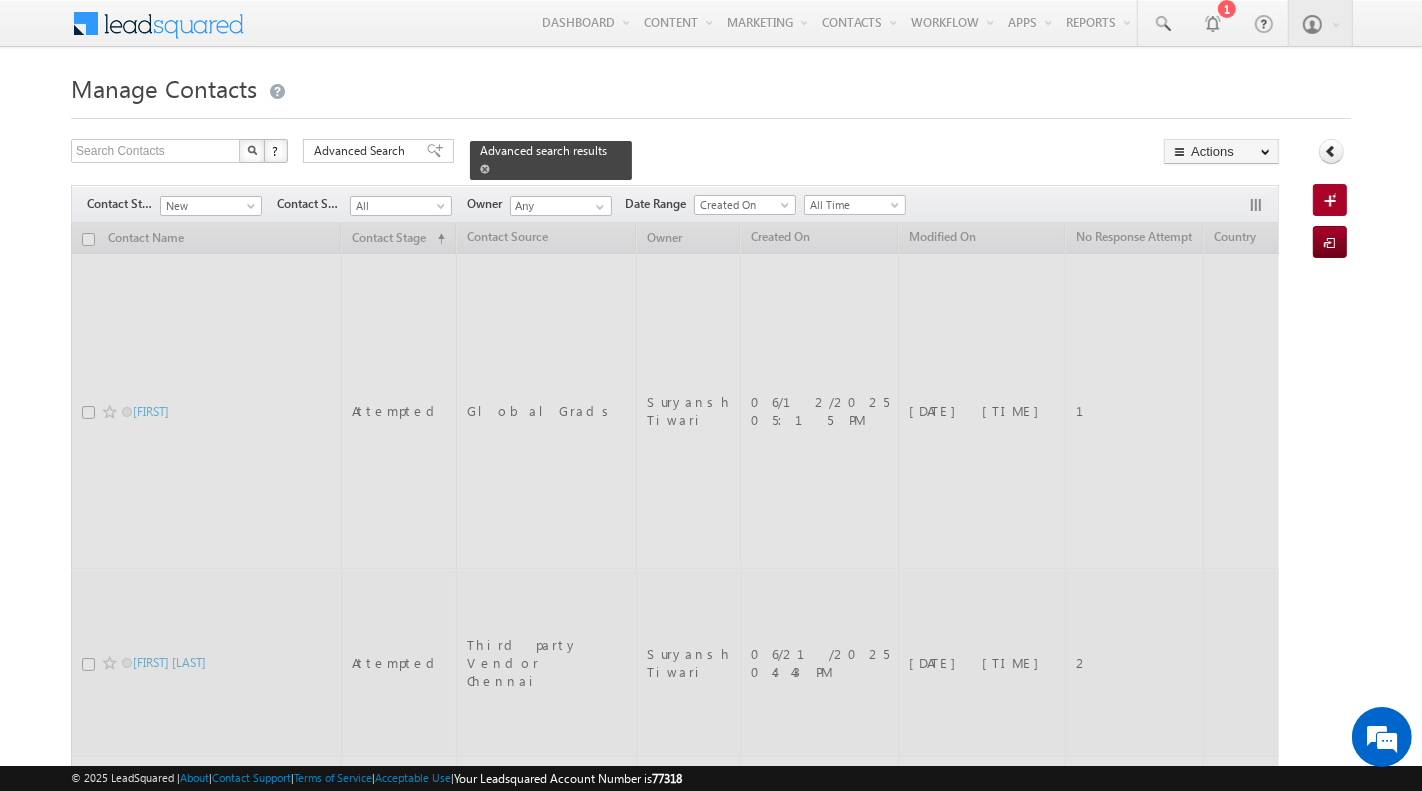 scroll, scrollTop: 0, scrollLeft: 0, axis: both 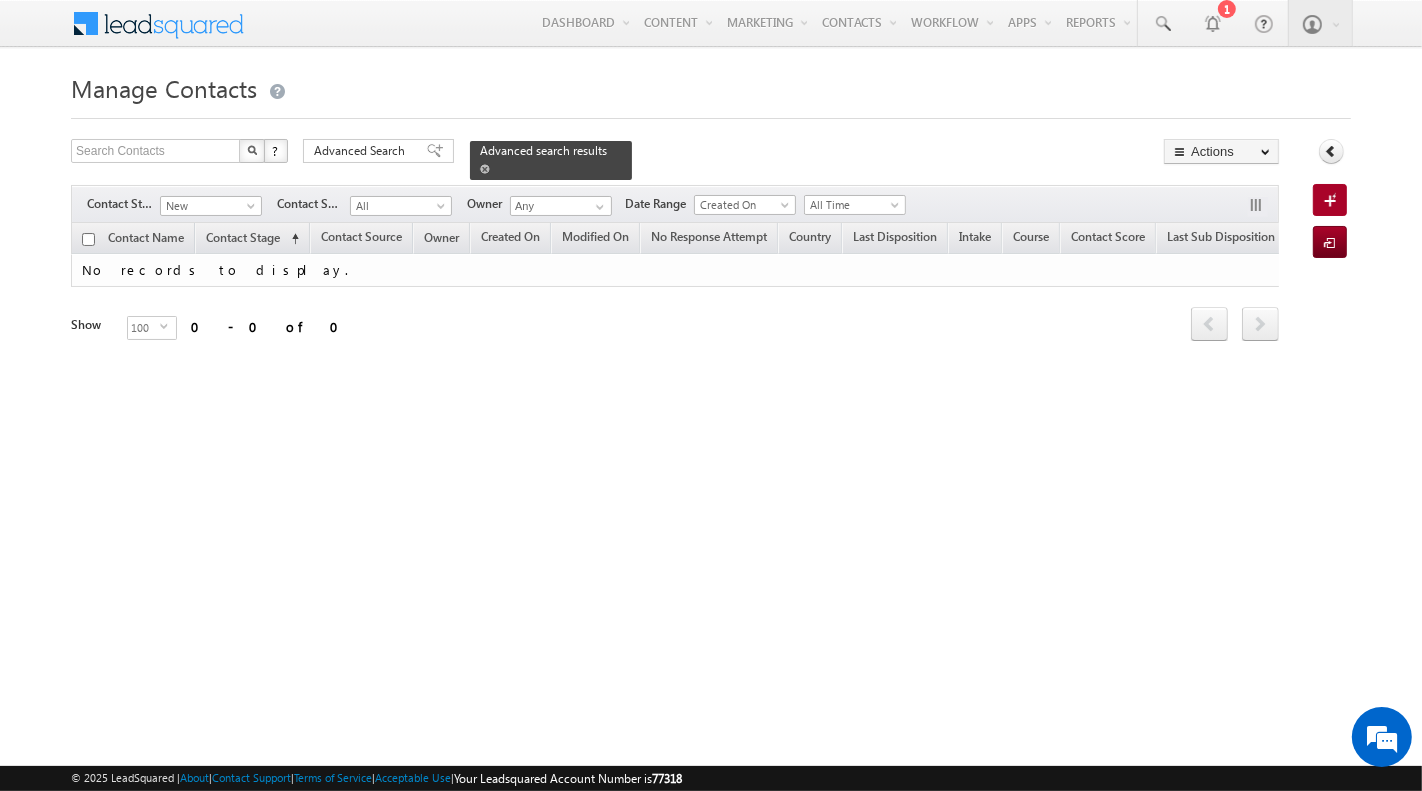 click on "Advanced search results" at bounding box center [551, 160] 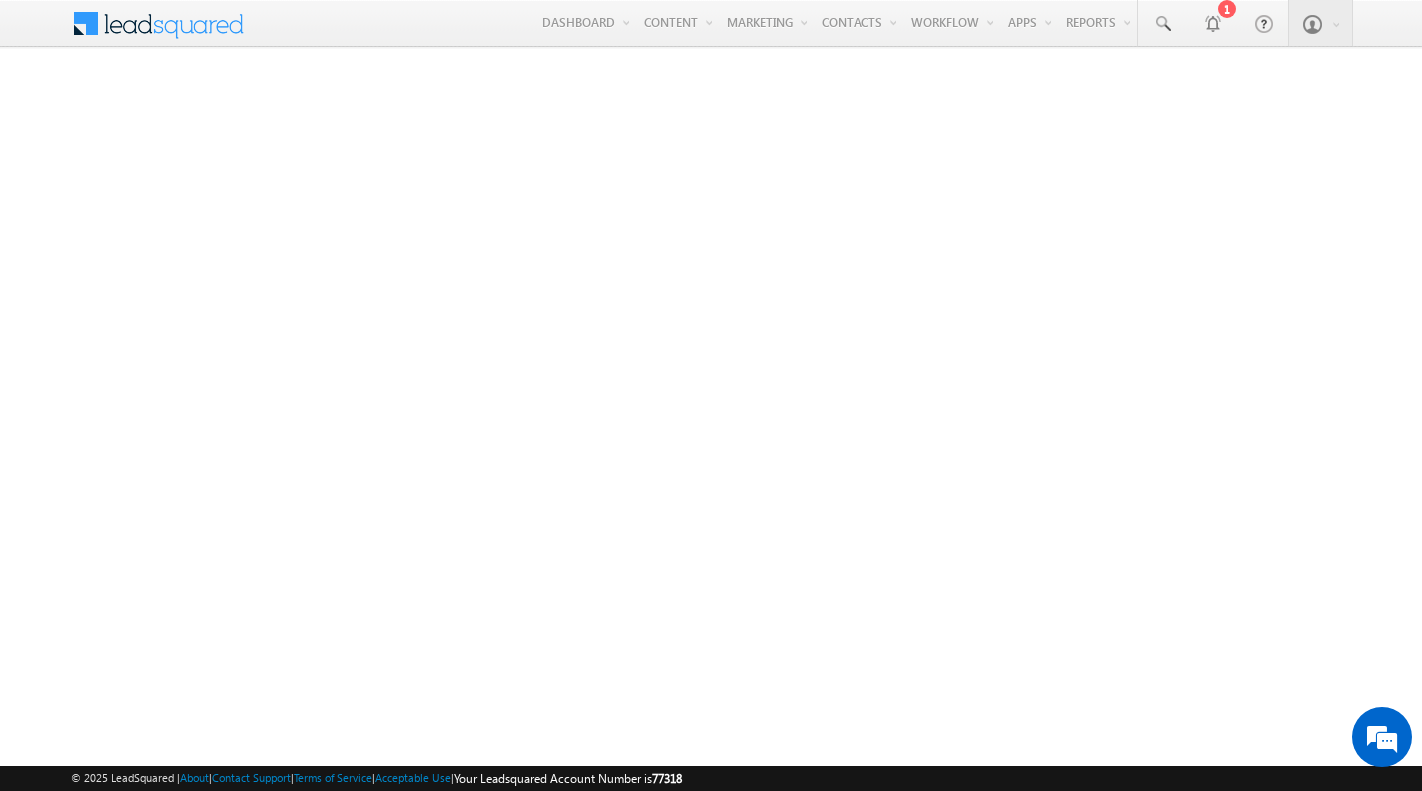 scroll, scrollTop: 0, scrollLeft: 0, axis: both 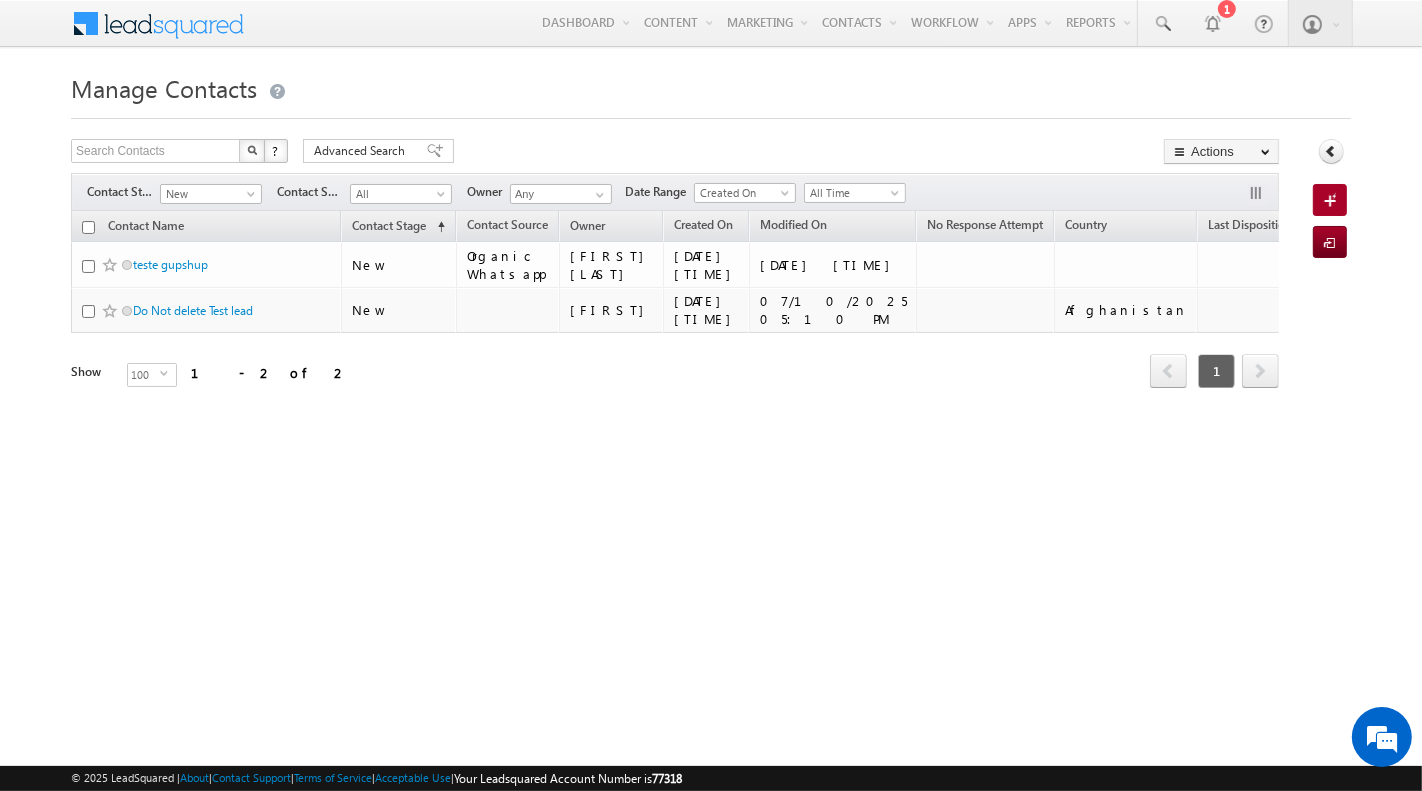 click at bounding box center (711, 112) 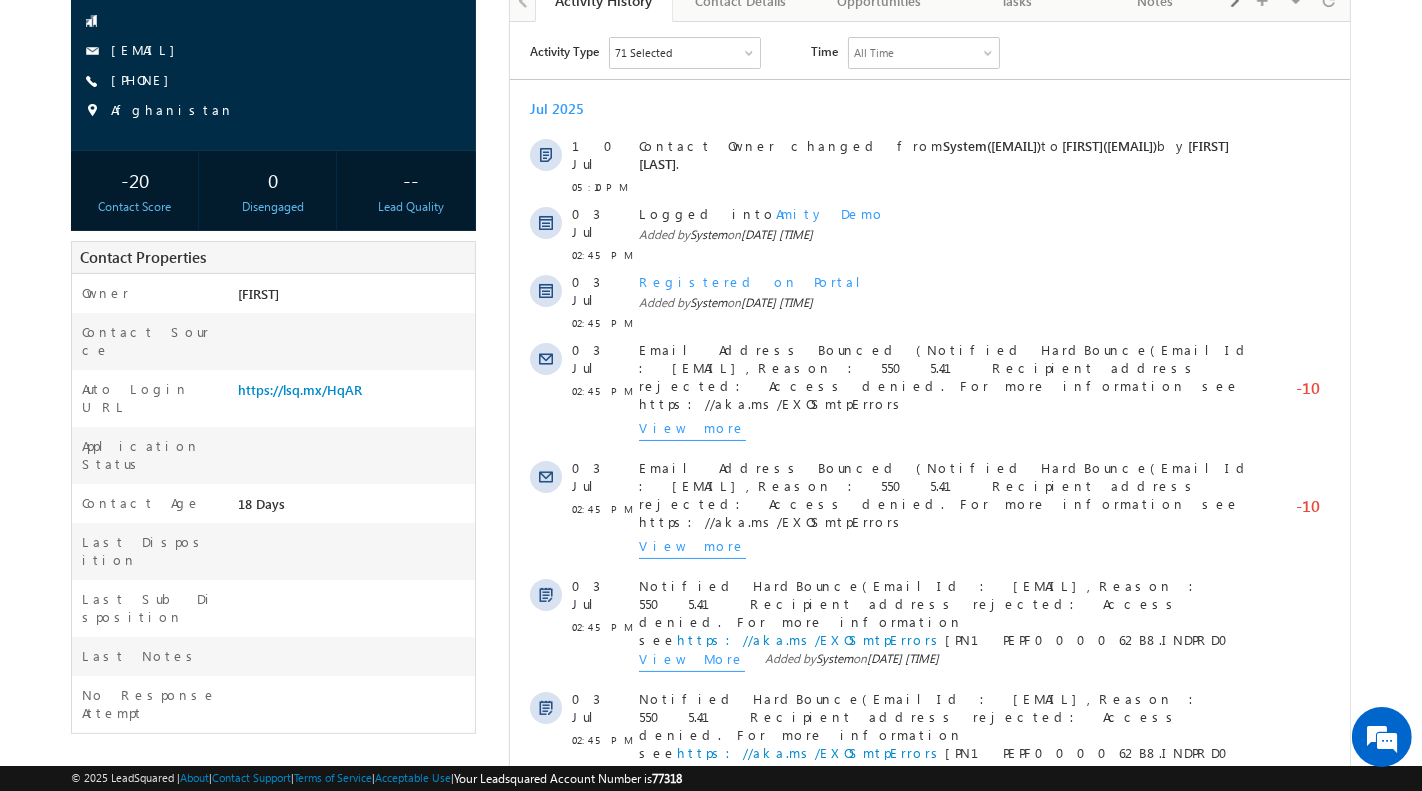 scroll, scrollTop: 405, scrollLeft: 0, axis: vertical 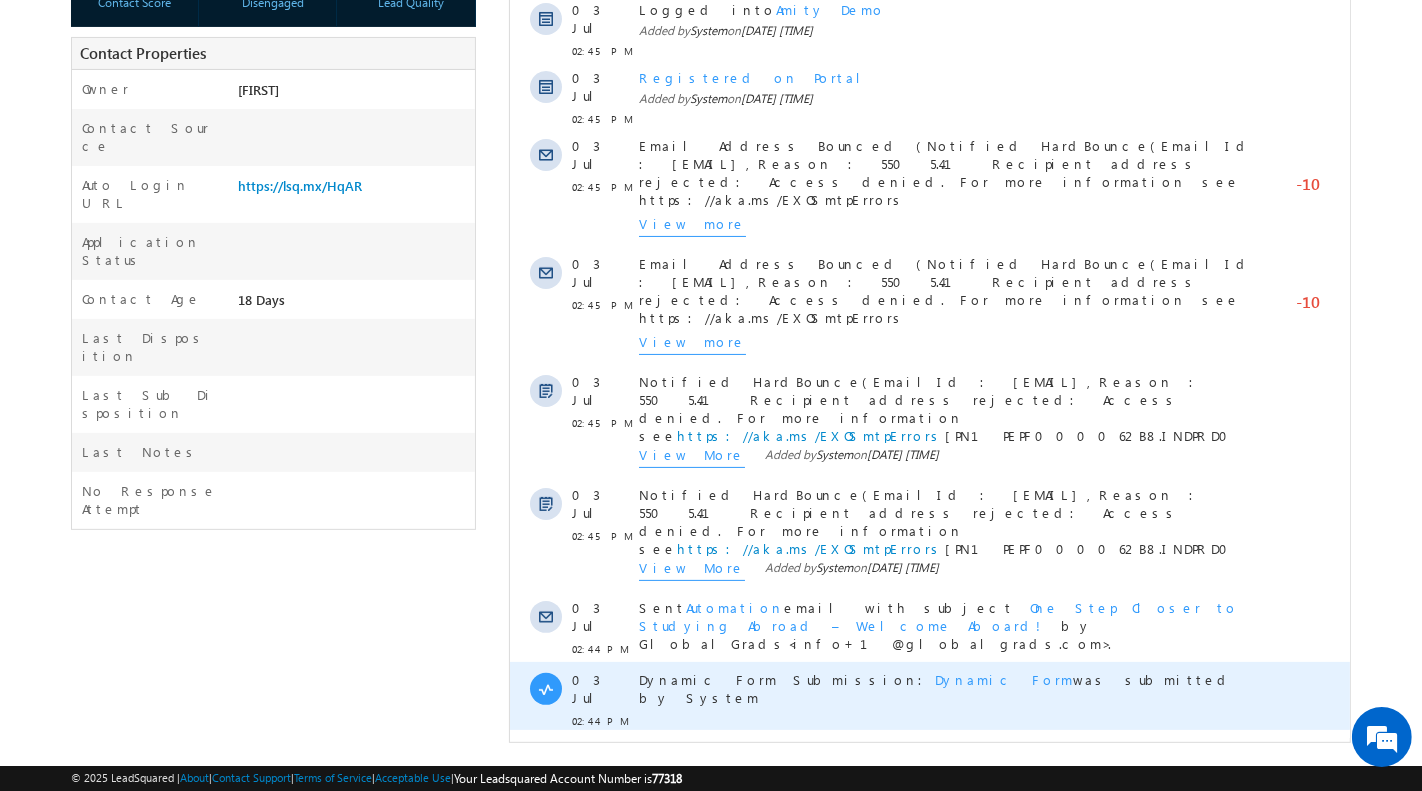 click on "Dynamic Form" at bounding box center [1003, 679] 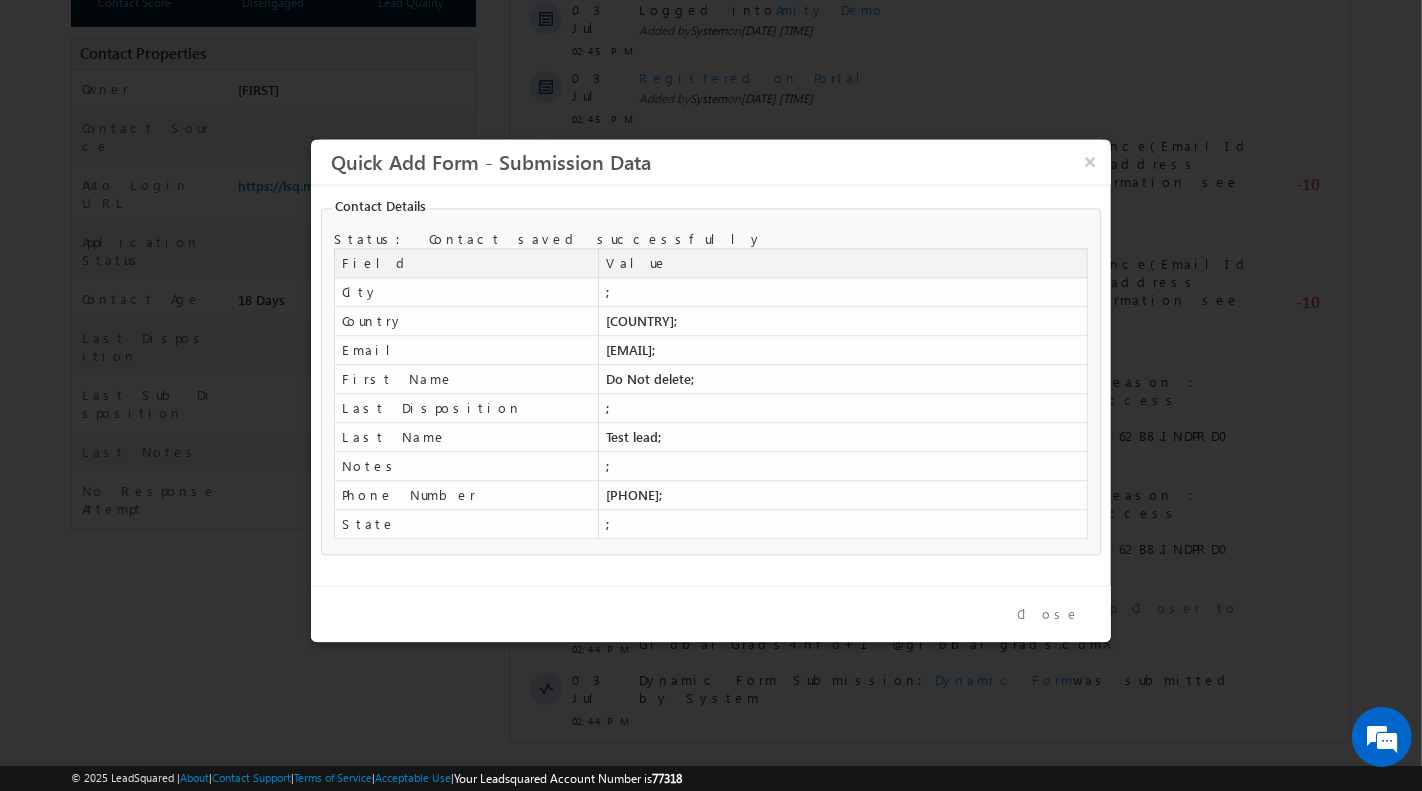 click on "Close" at bounding box center (1049, 614) 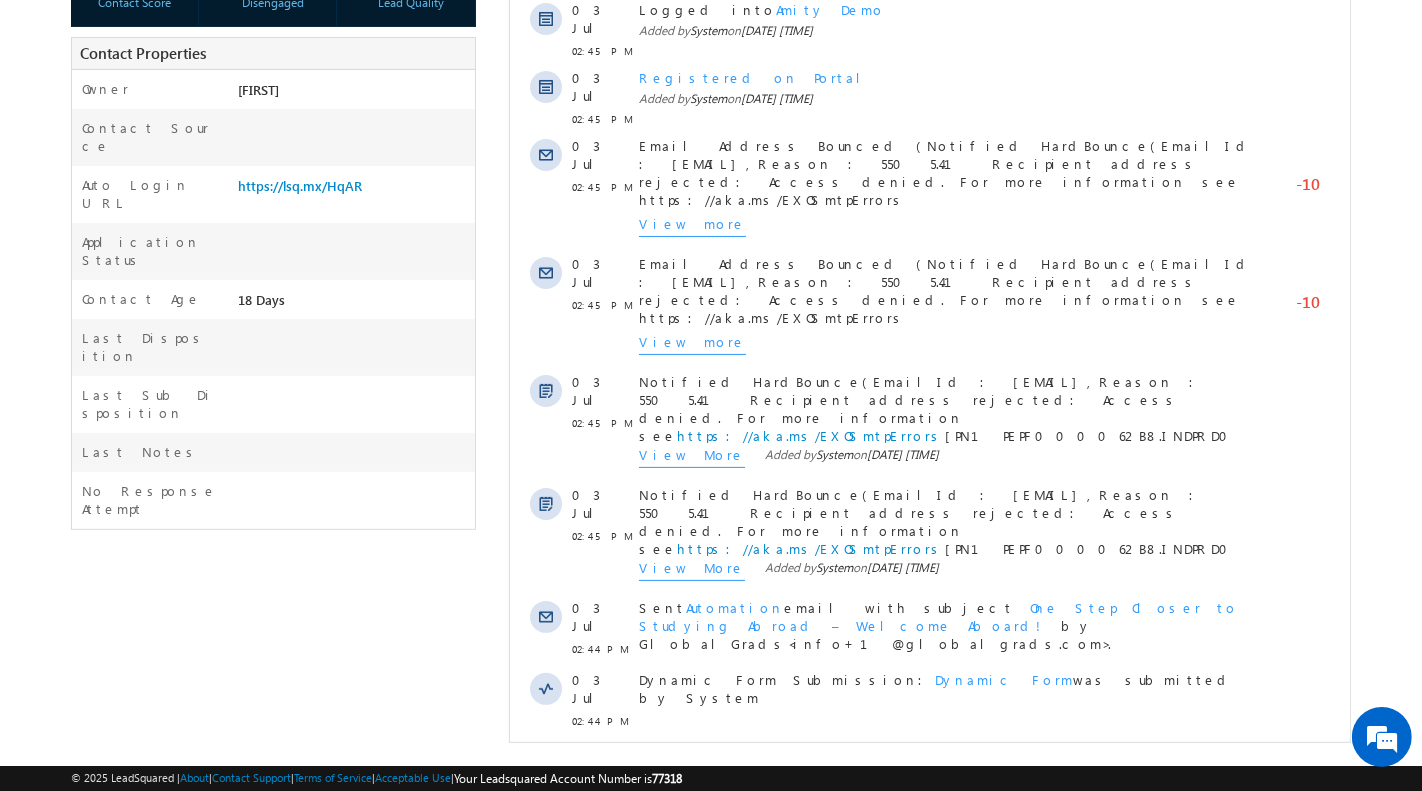 click on "Dynamic Form Submission:  Dynamic Form  was submitted by System" at bounding box center [945, 696] 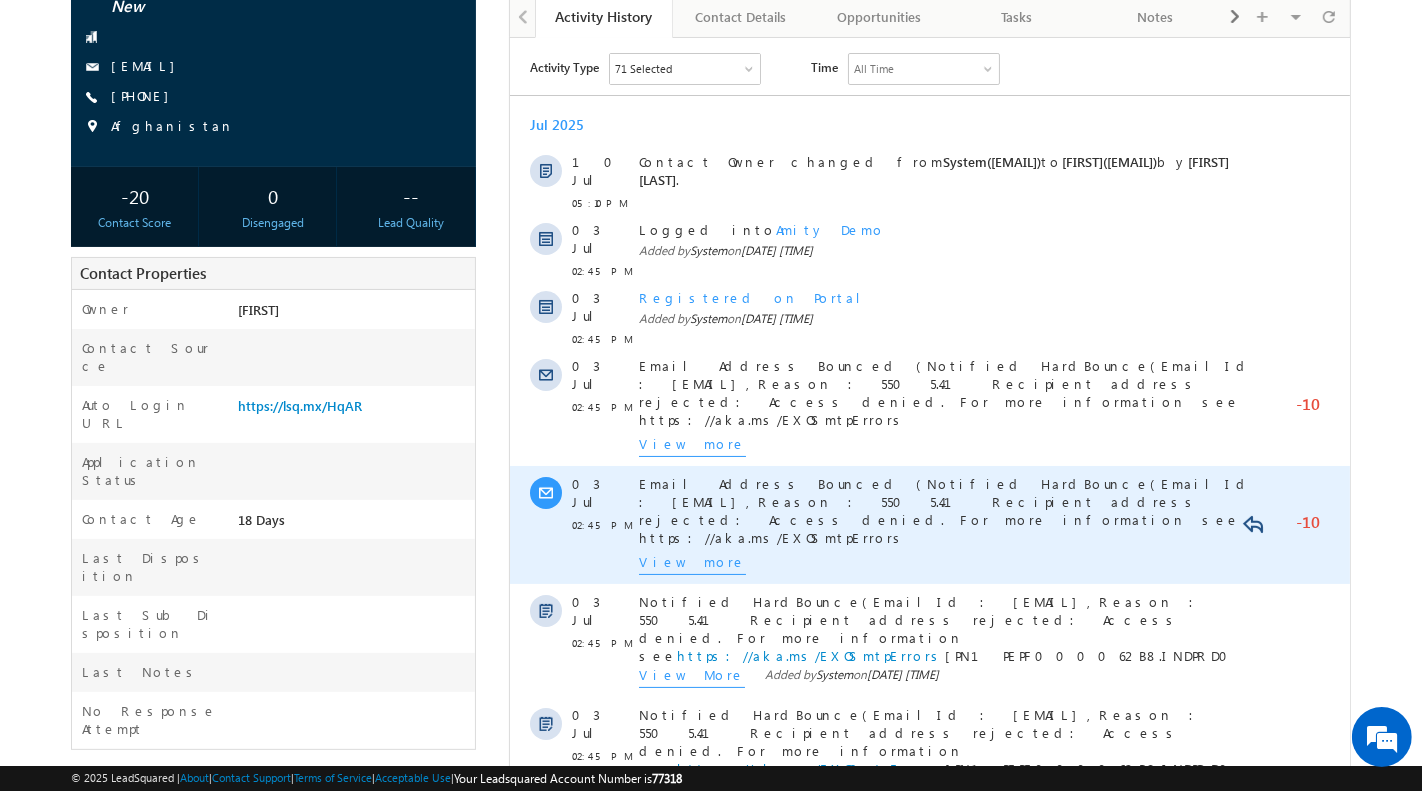 scroll, scrollTop: 0, scrollLeft: 0, axis: both 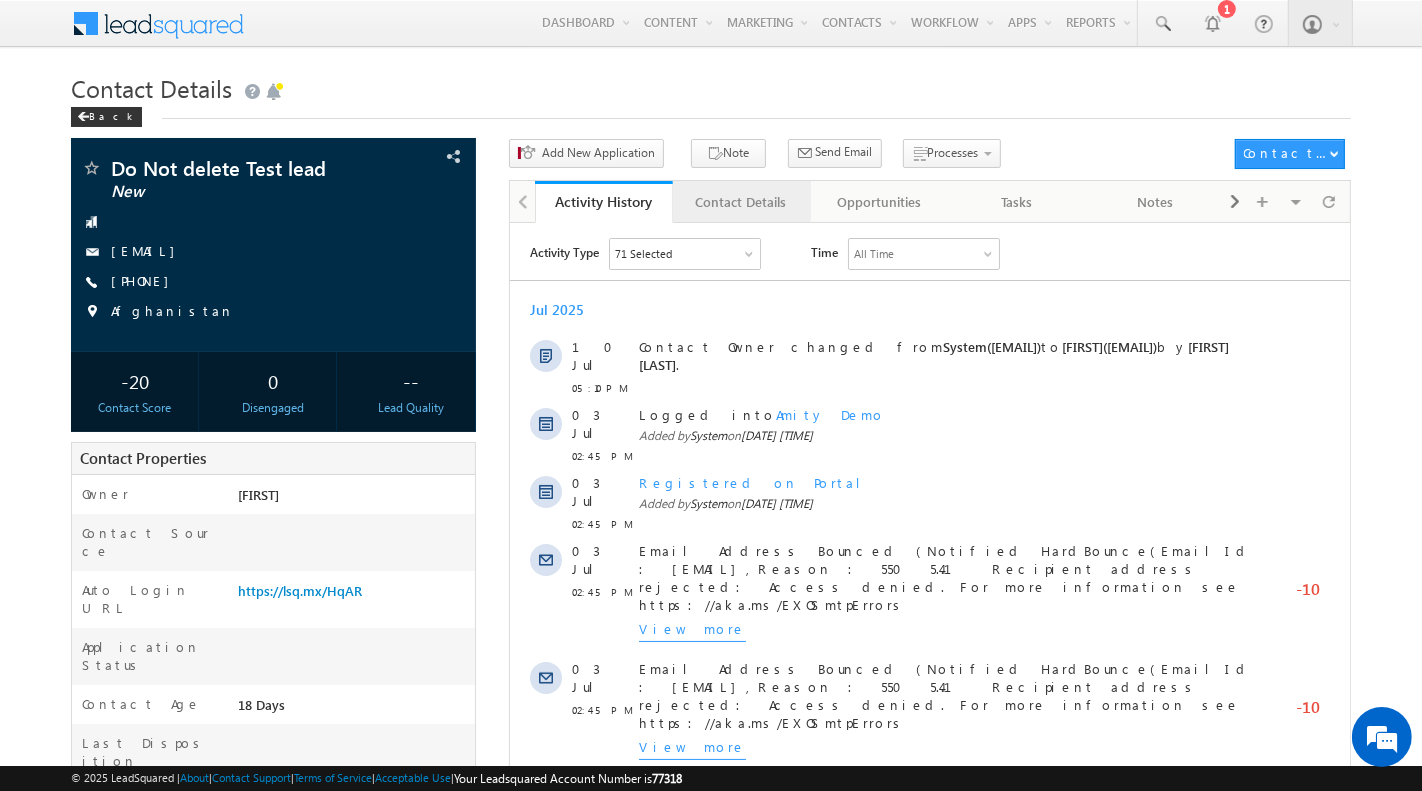 click on "Contact Details" at bounding box center (742, 202) 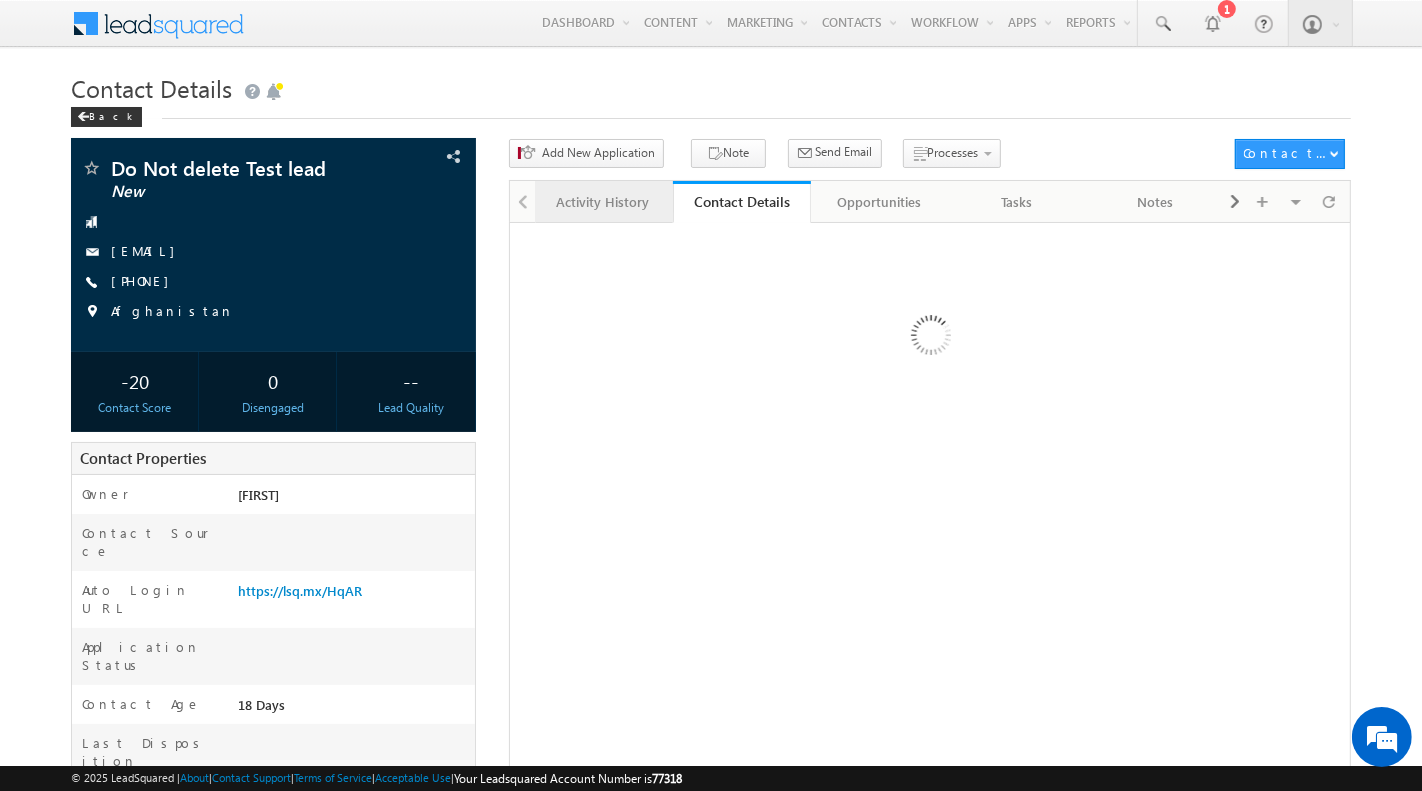 click on "Activity History" at bounding box center (603, 202) 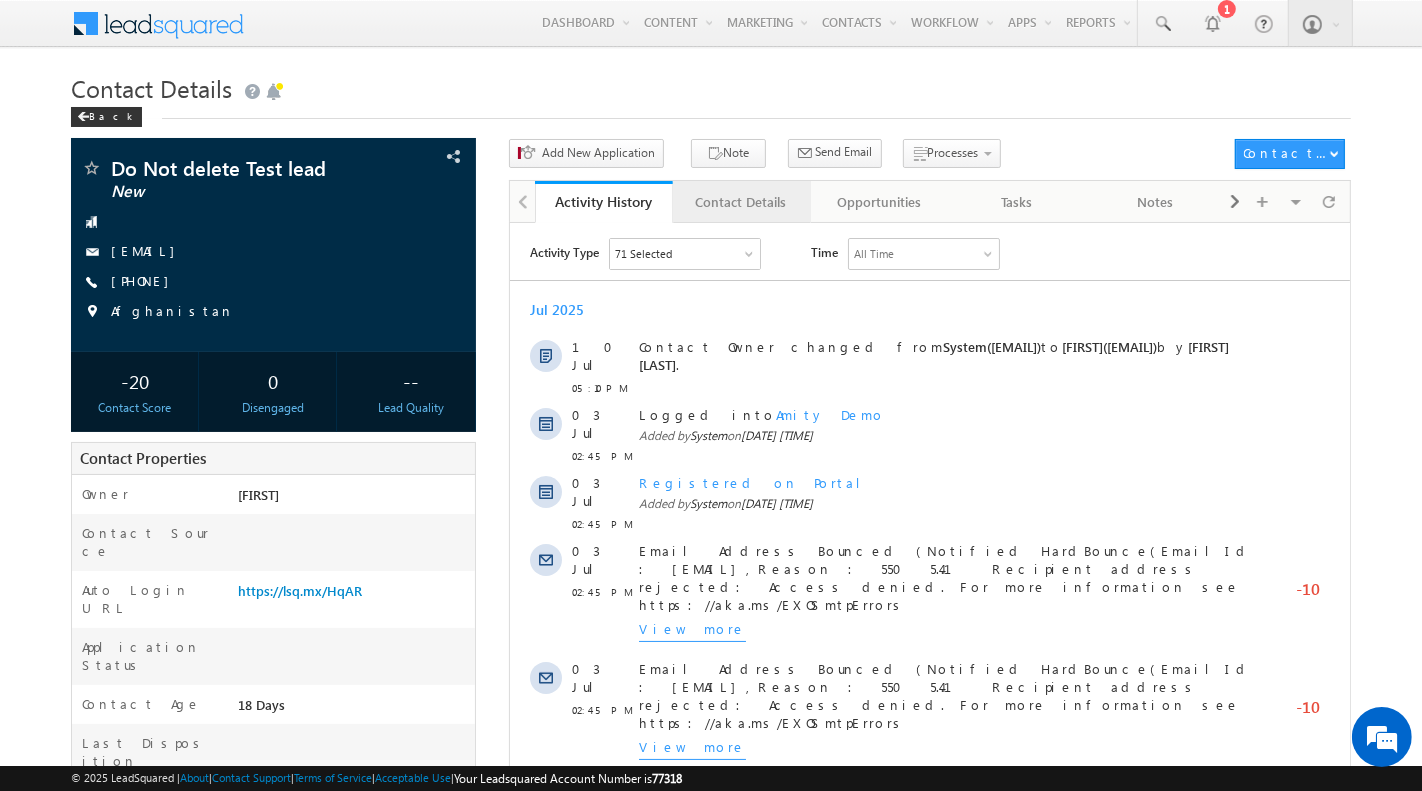 click on "Contact Details" at bounding box center (741, 202) 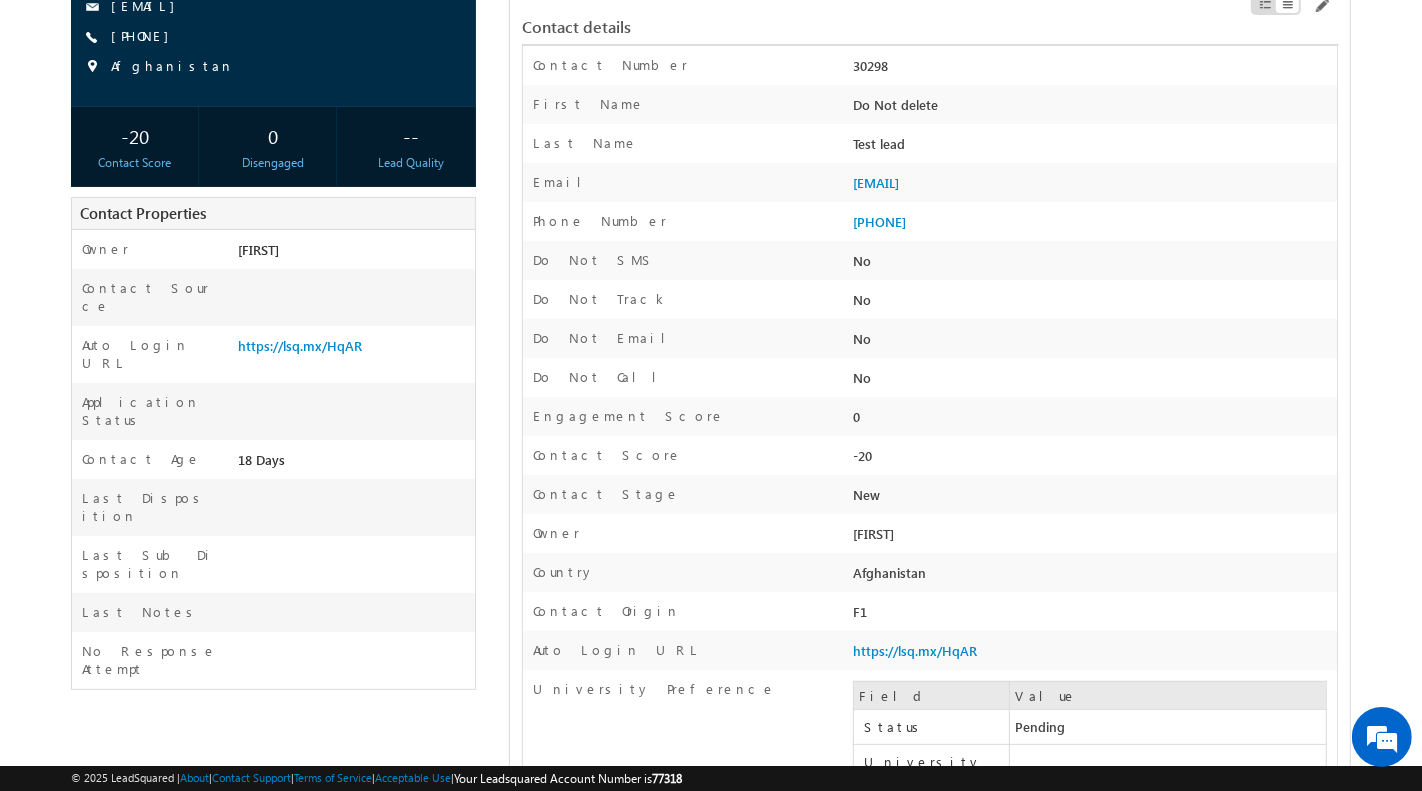 scroll, scrollTop: 0, scrollLeft: 0, axis: both 